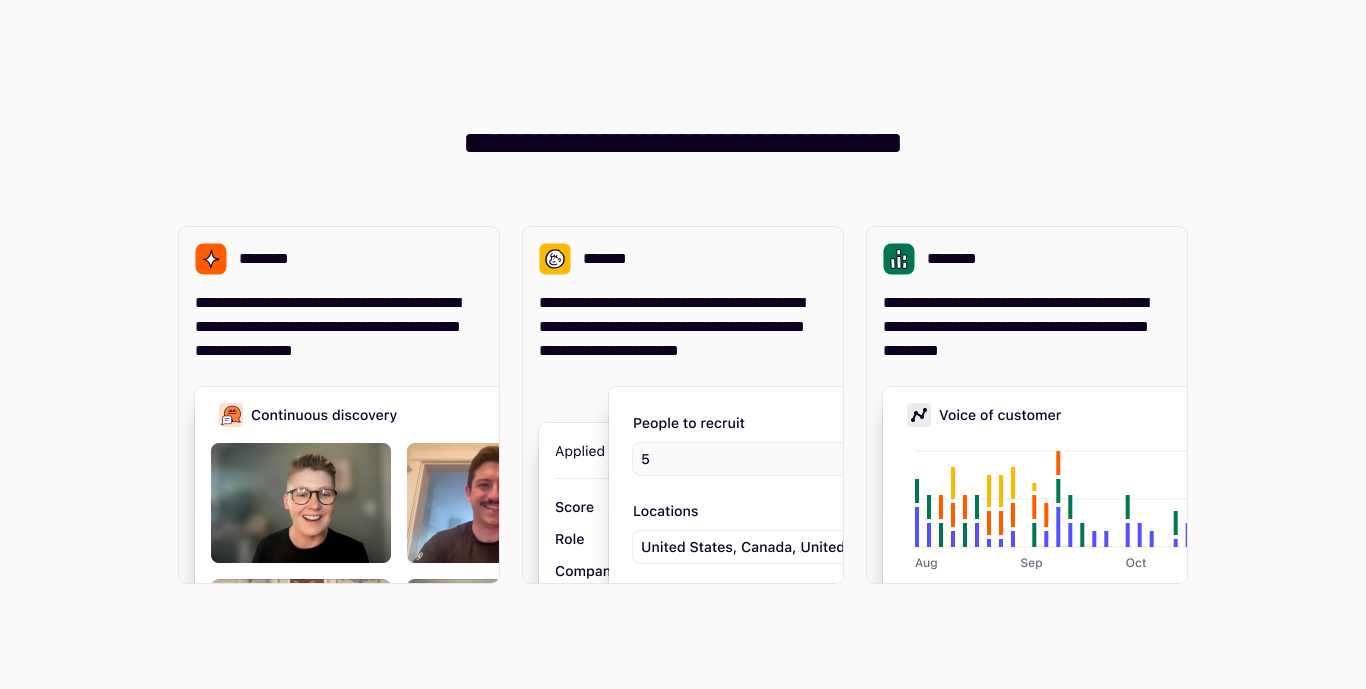 scroll, scrollTop: 0, scrollLeft: 0, axis: both 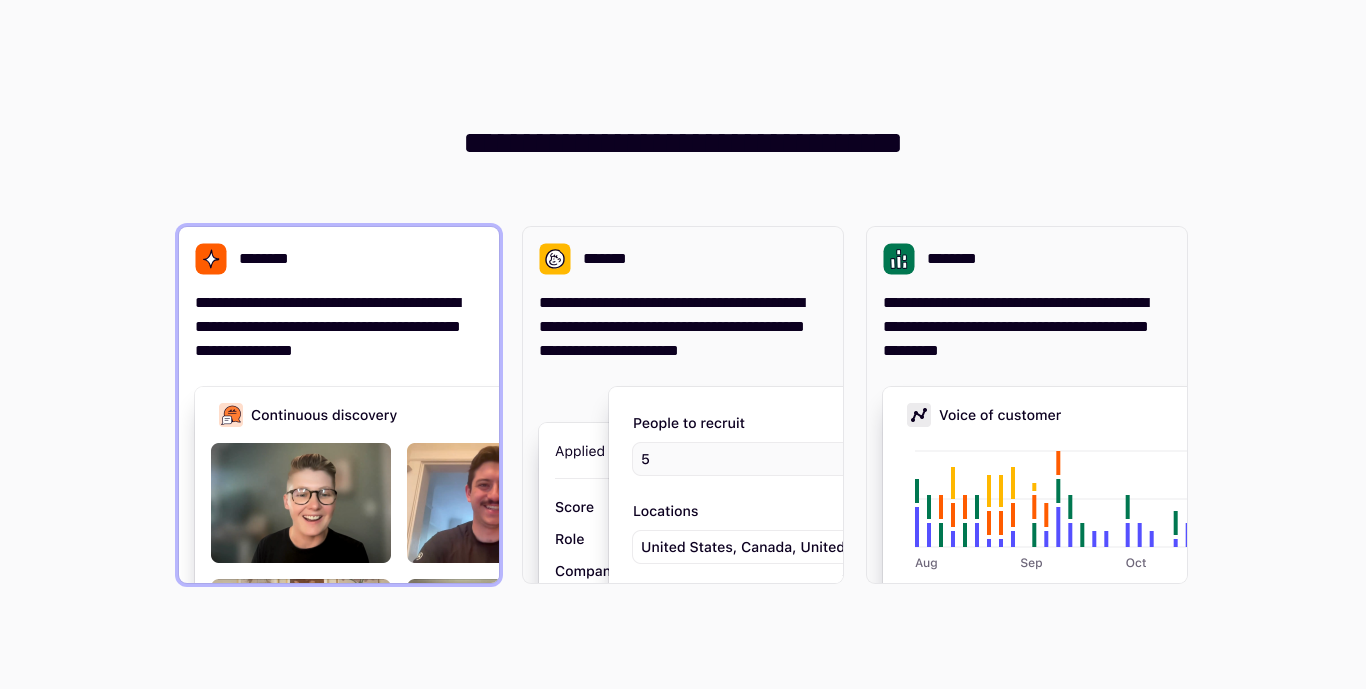 click at bounding box center [495, 587] 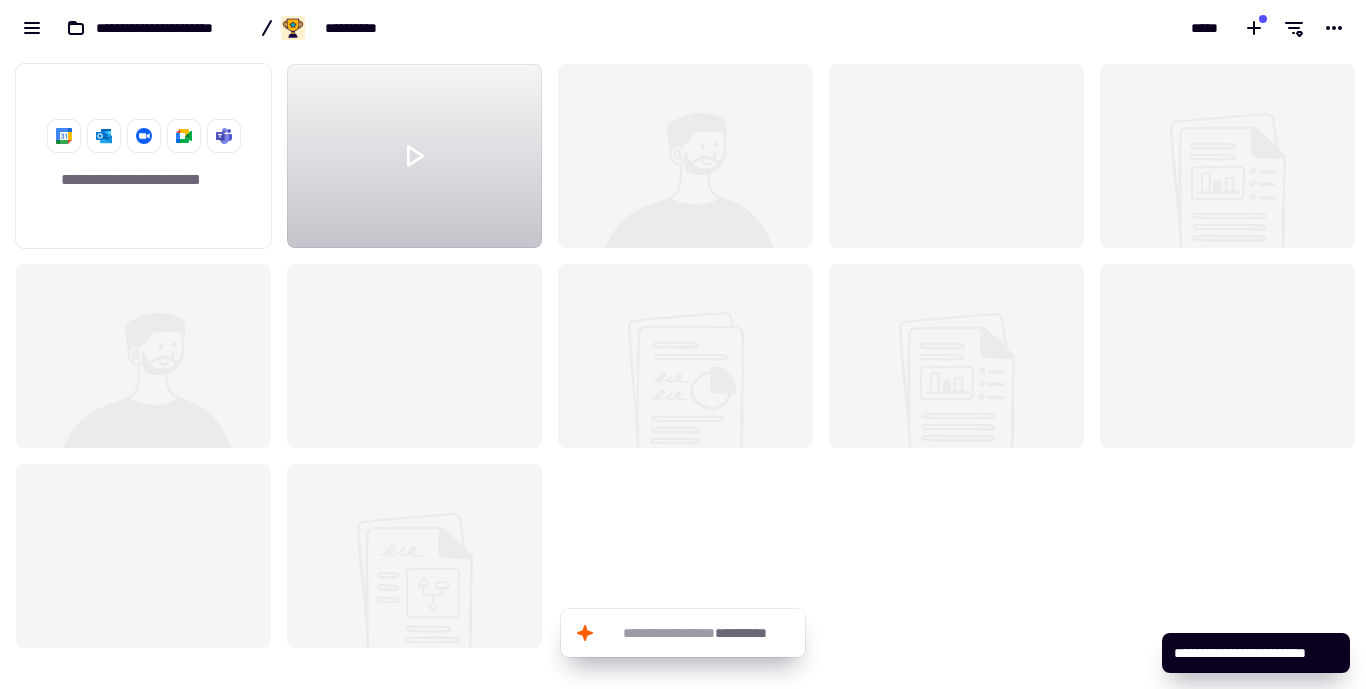 scroll, scrollTop: 16, scrollLeft: 16, axis: both 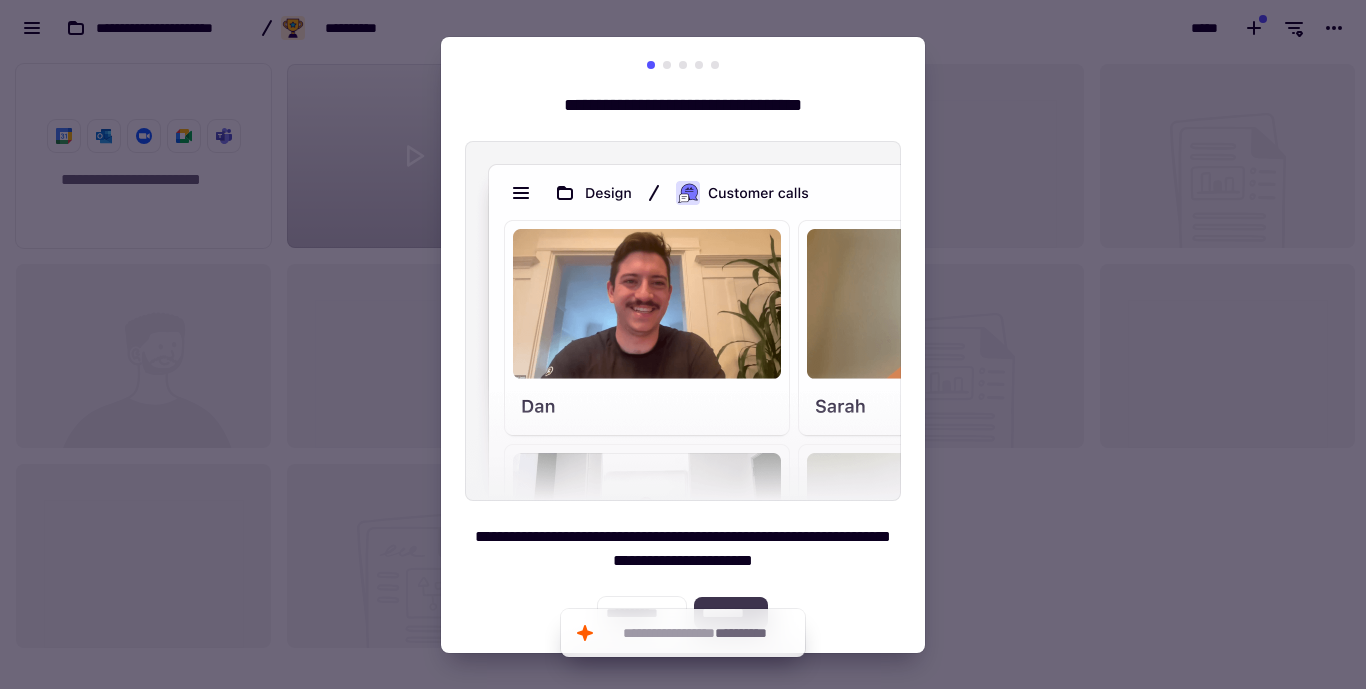 click on "********" 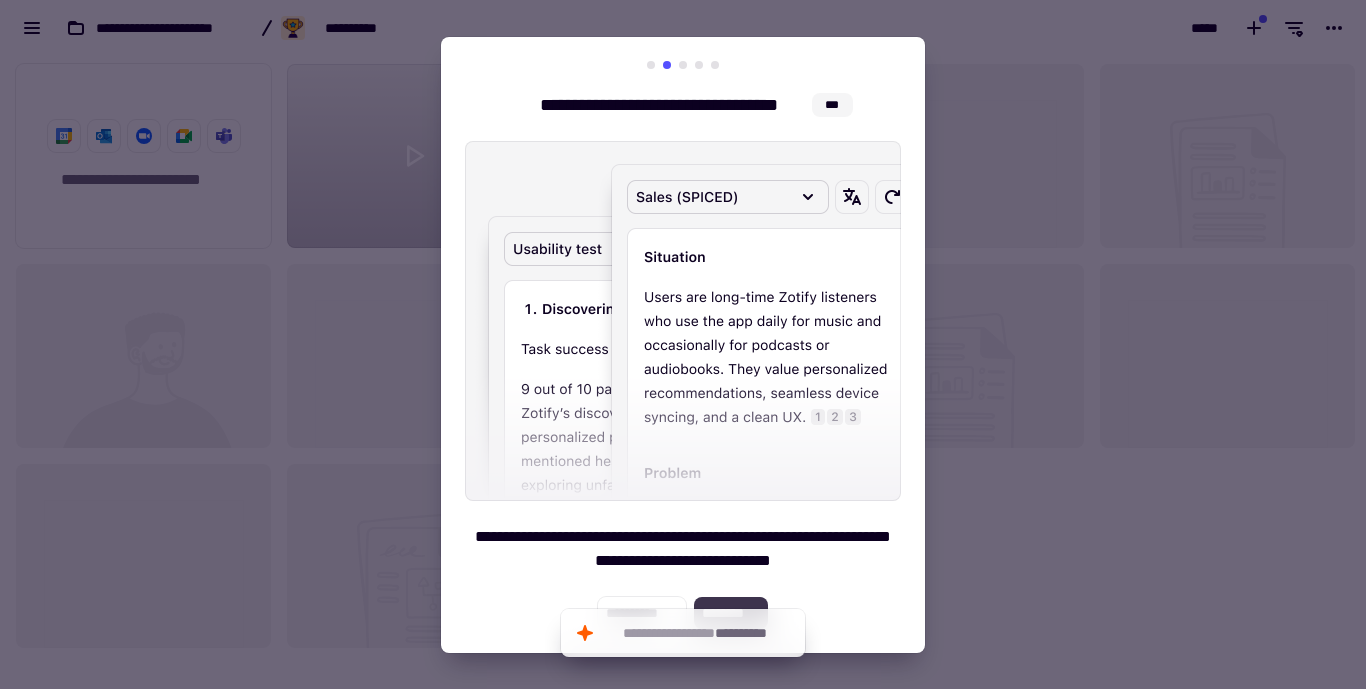click on "********" 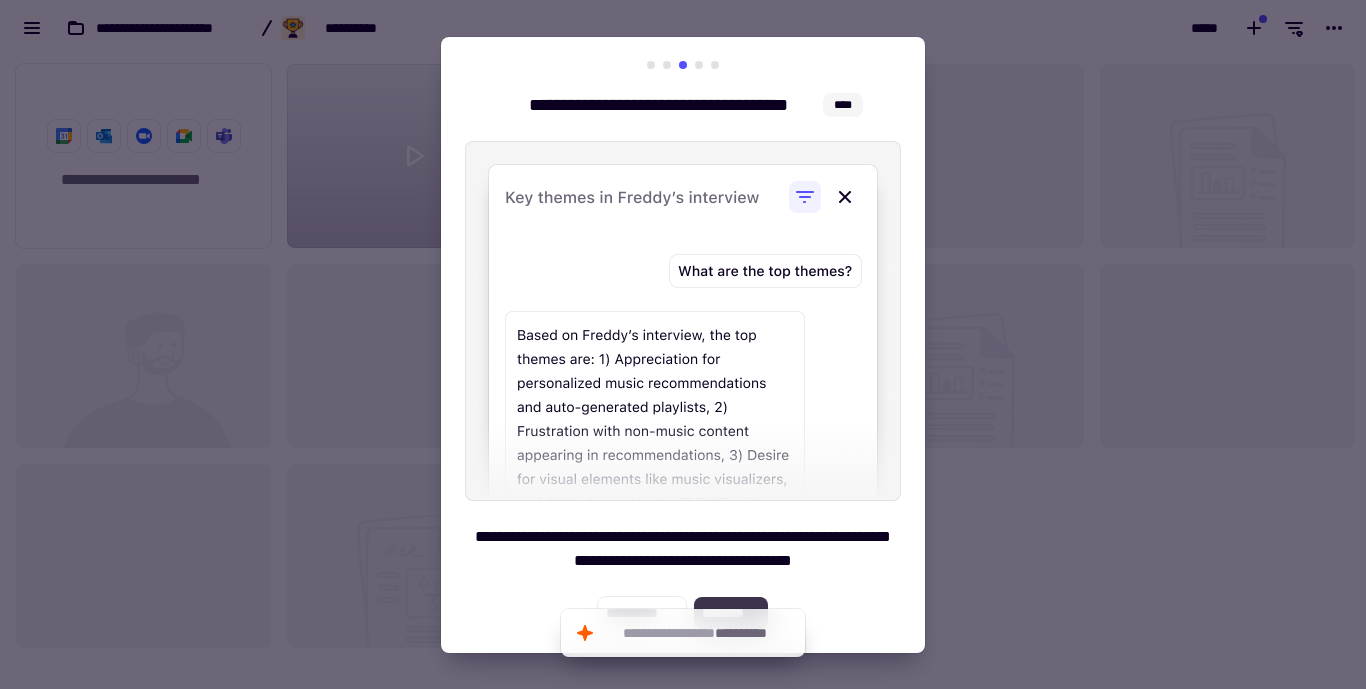 click on "********" 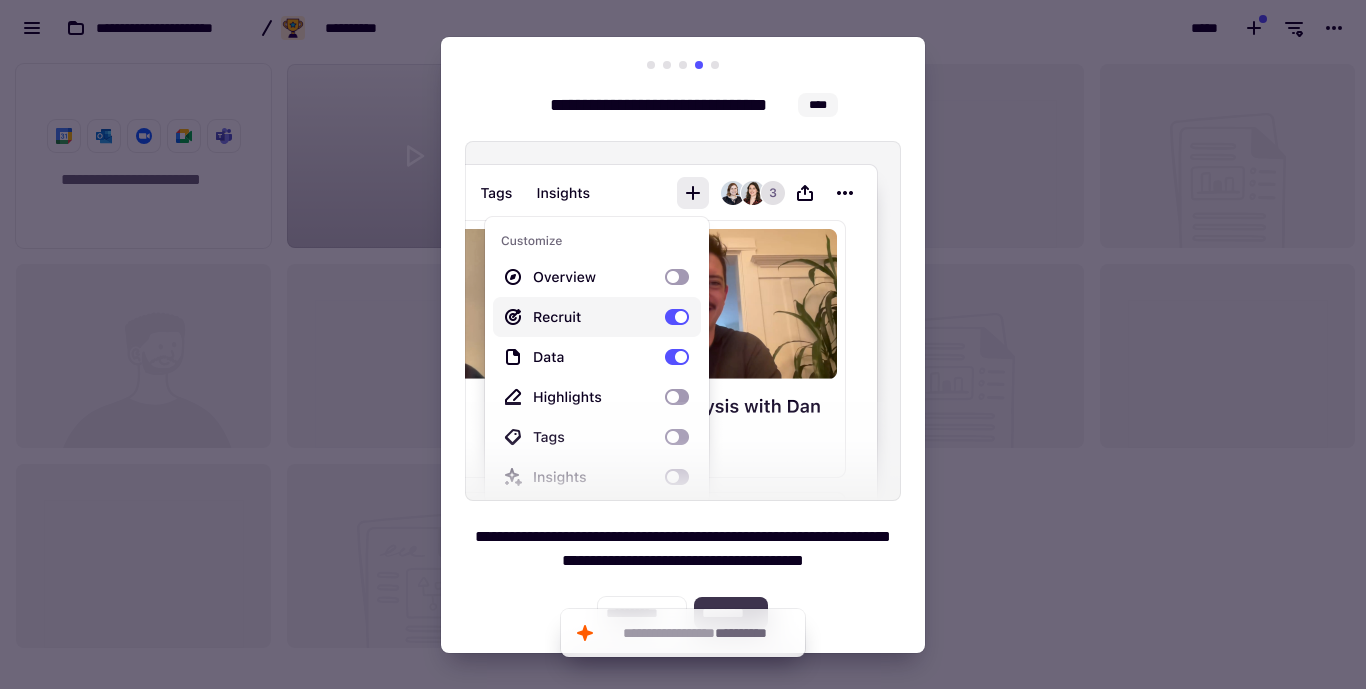 click on "********" 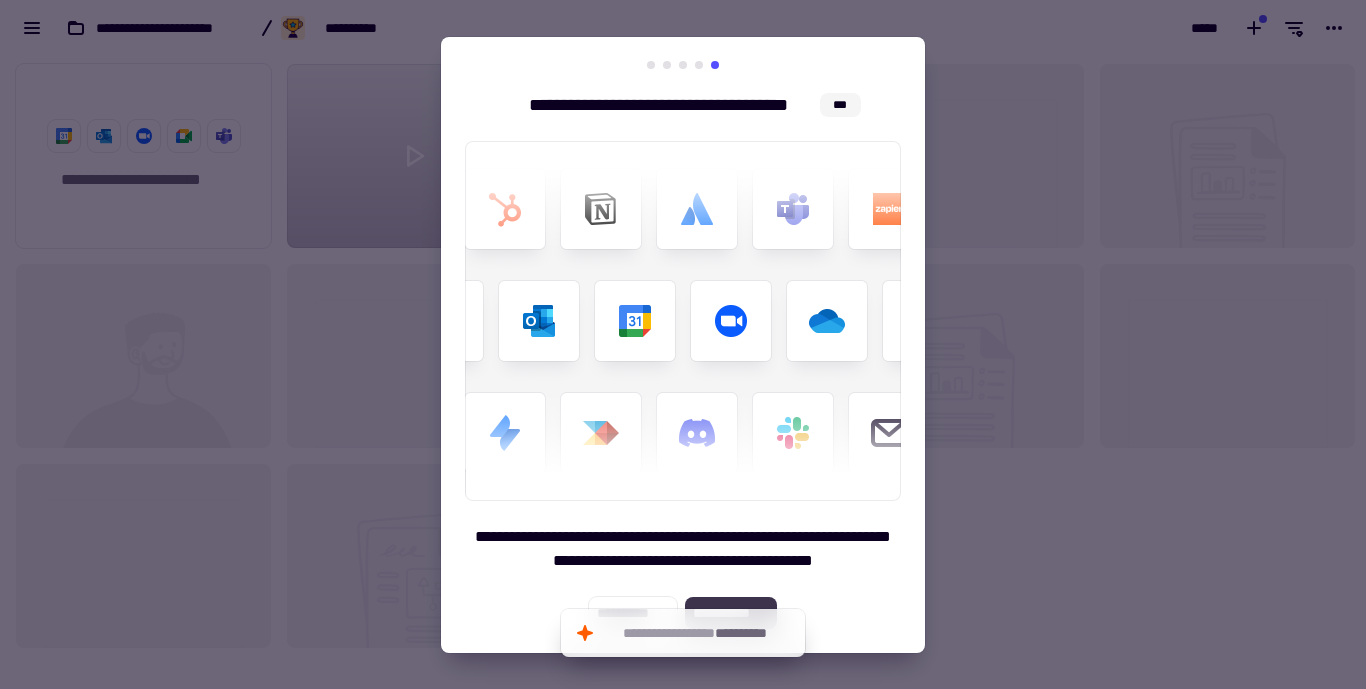 click on "**********" 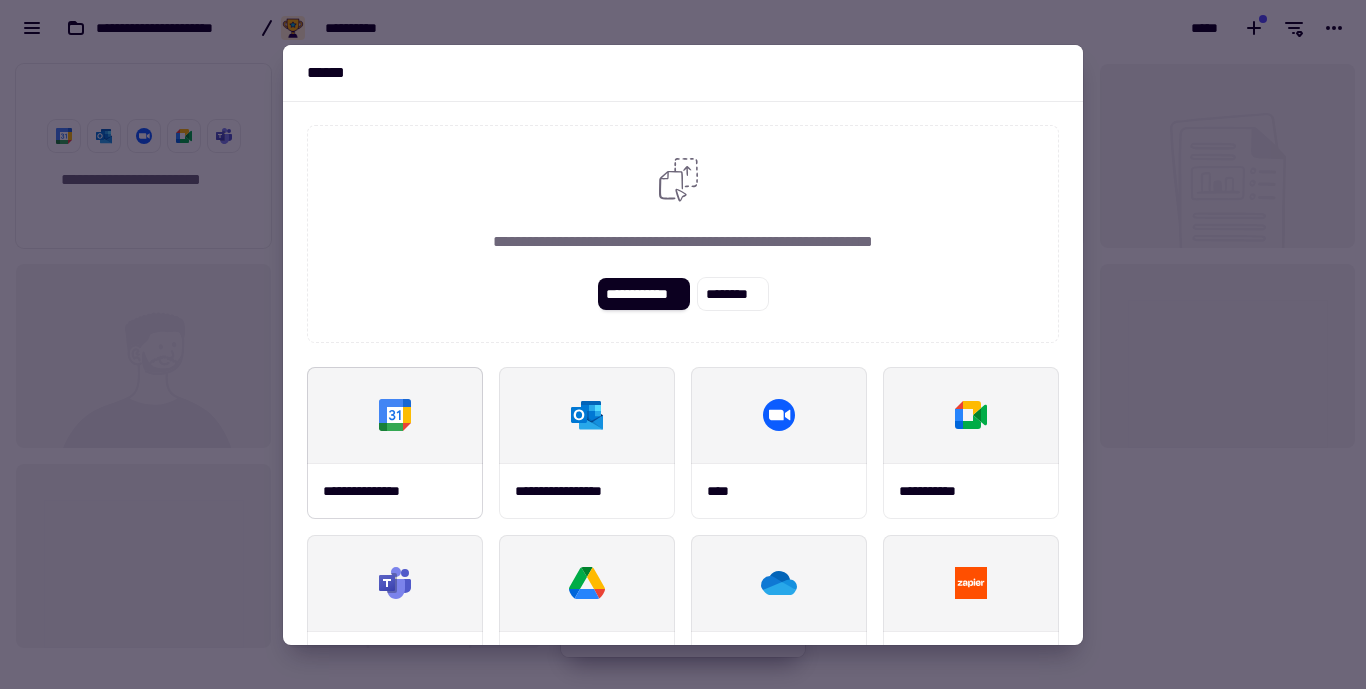 click at bounding box center [395, 415] 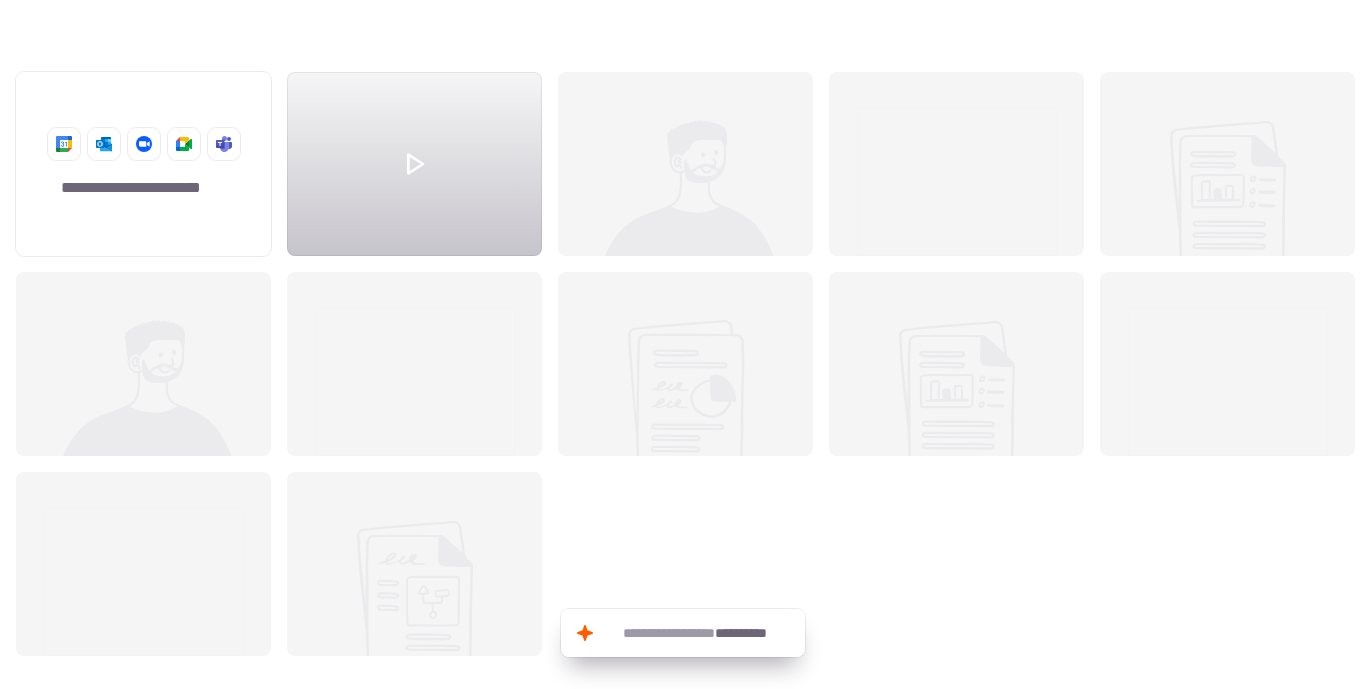 scroll, scrollTop: 618, scrollLeft: 1336, axis: both 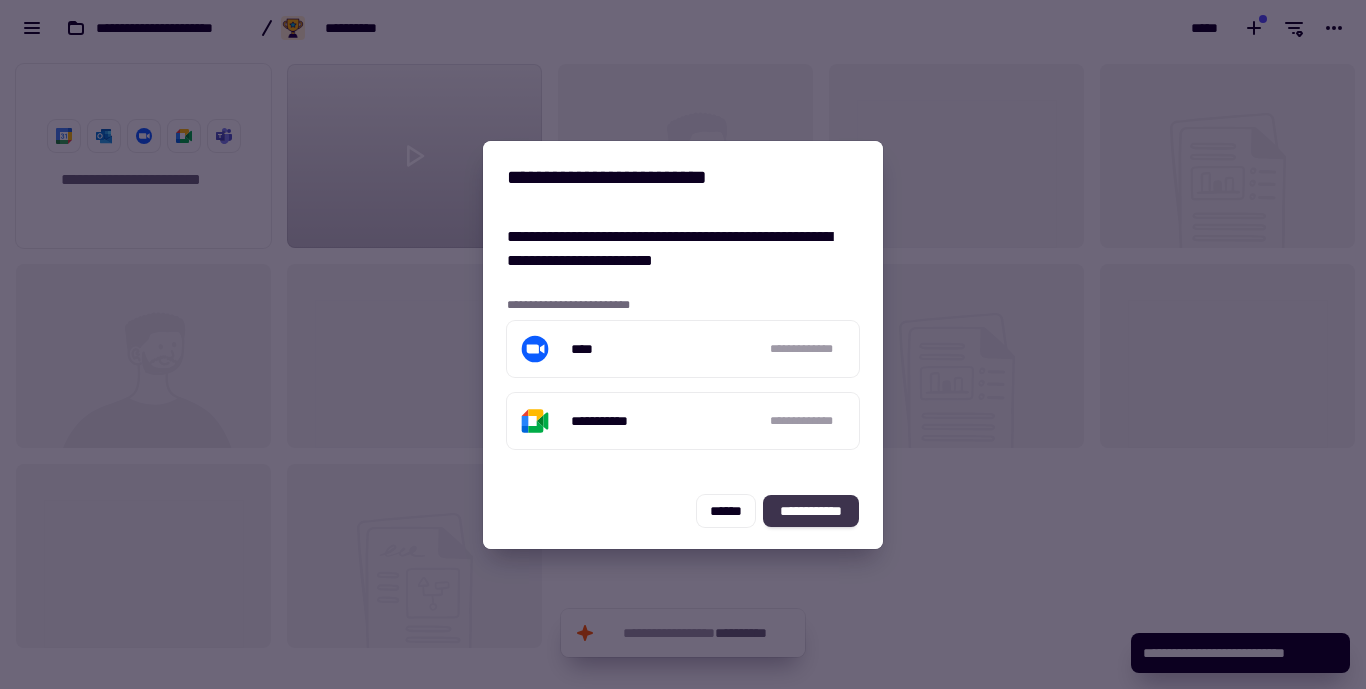 click on "**********" 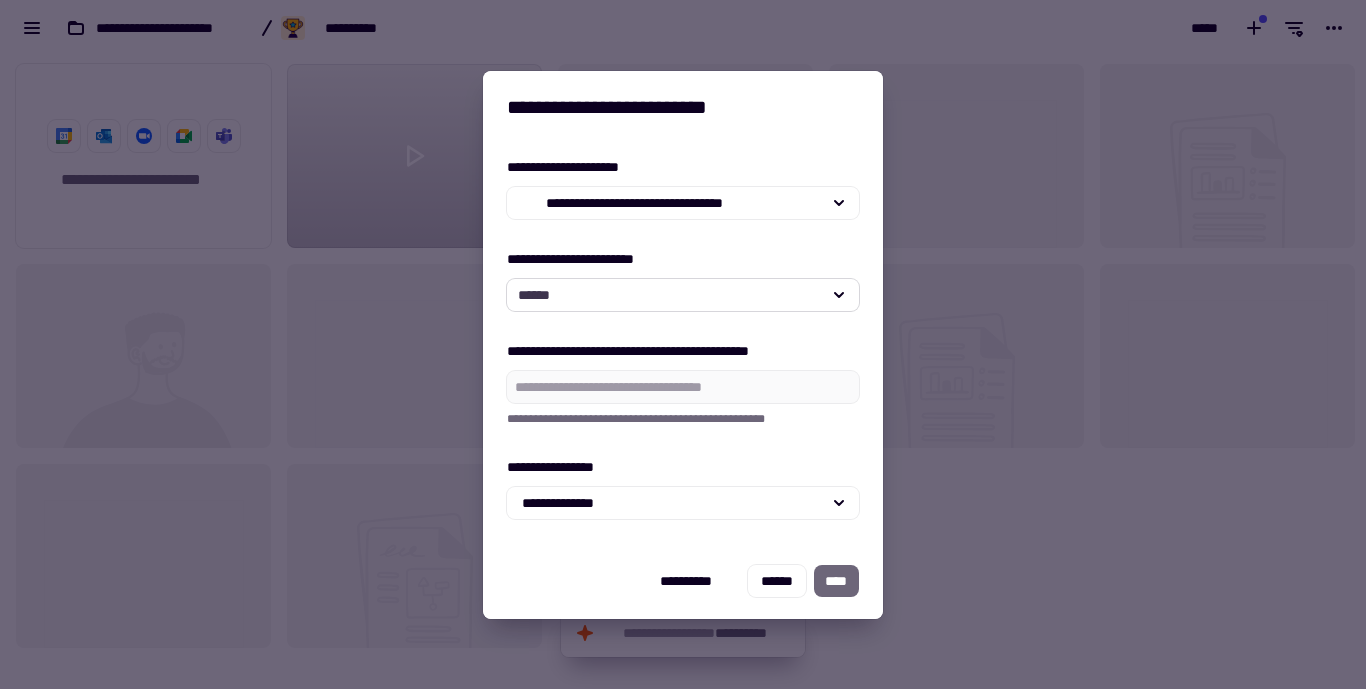 click on "******" 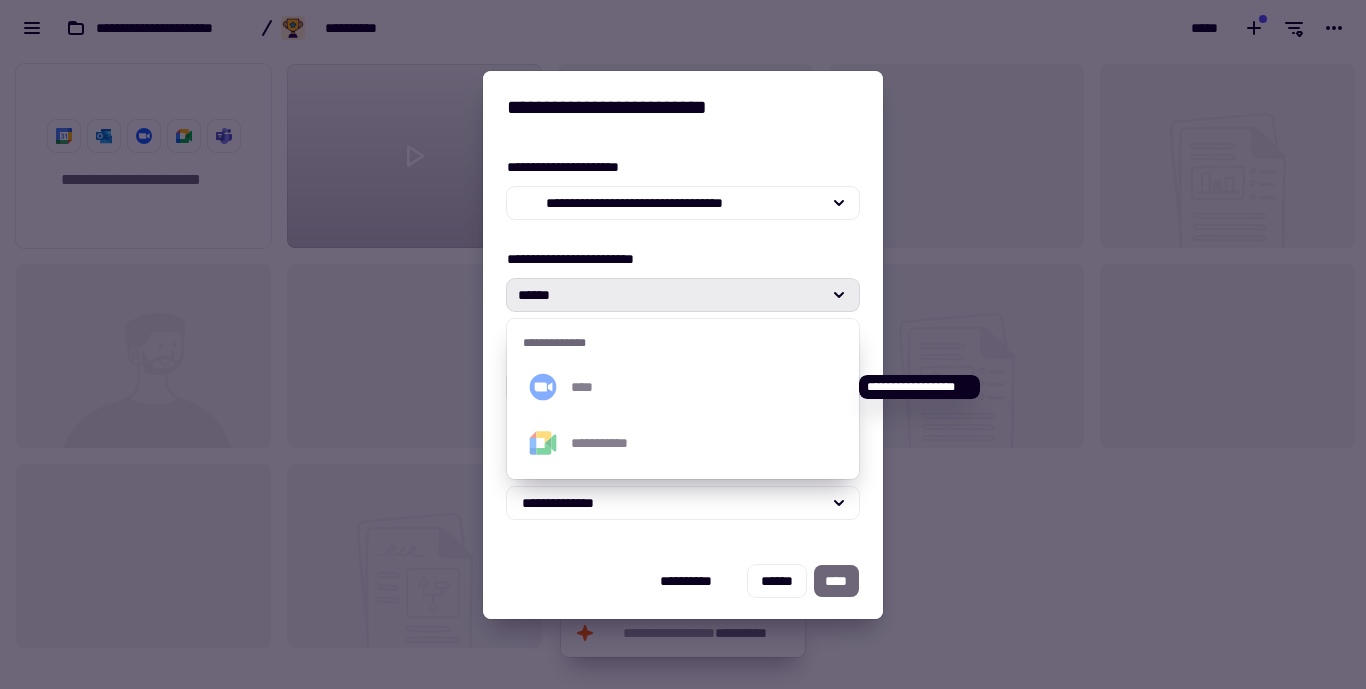 click on "****" at bounding box center (707, 387) 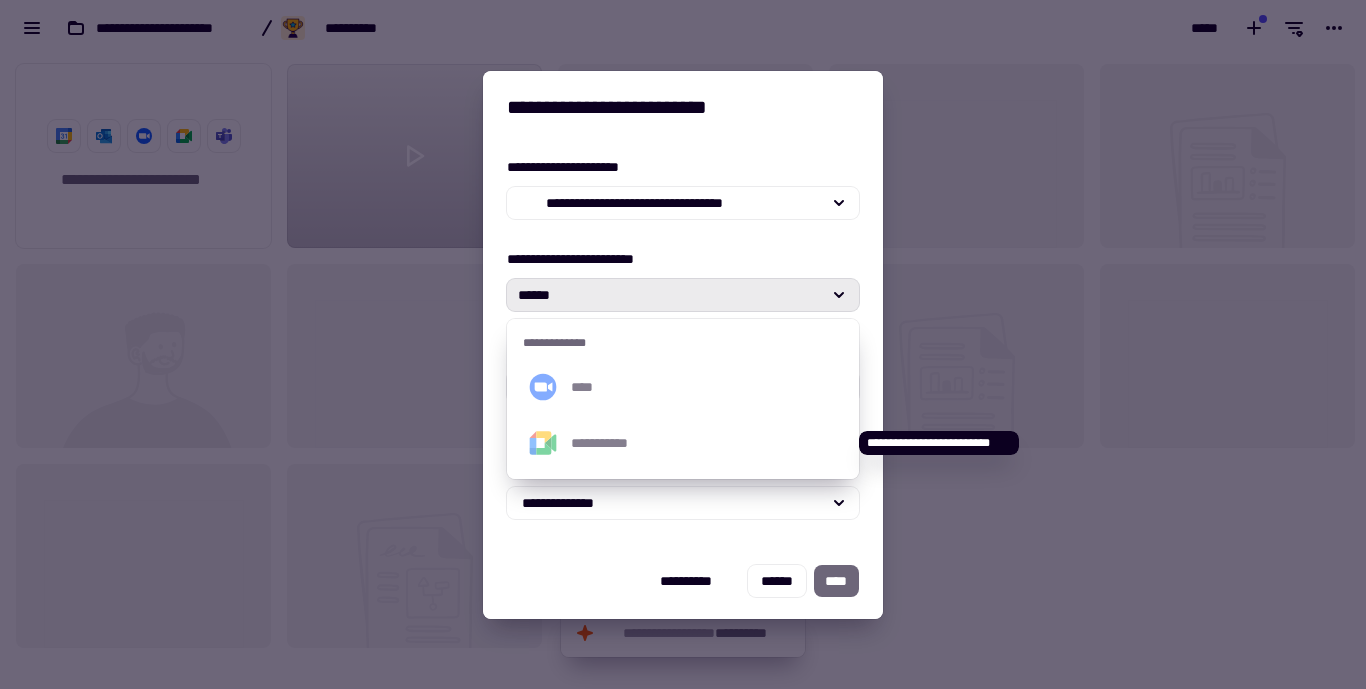 click on "**********" at bounding box center [707, 443] 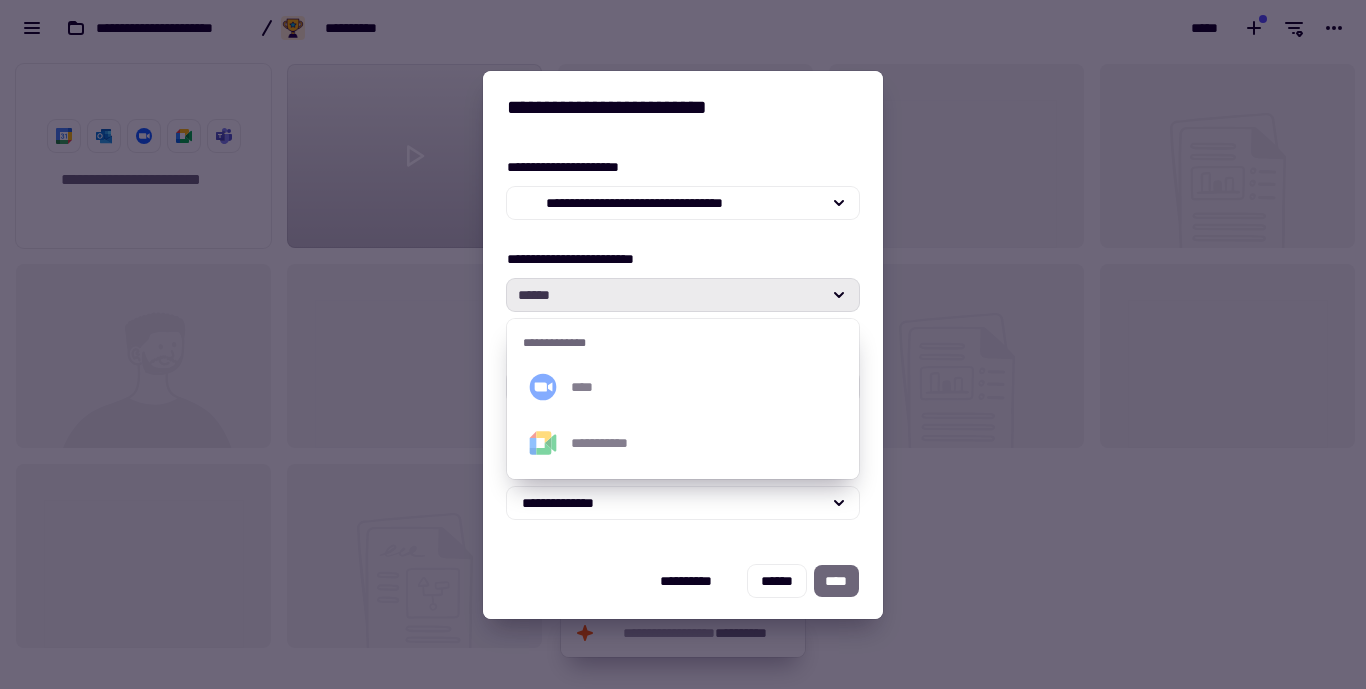 click on "******" 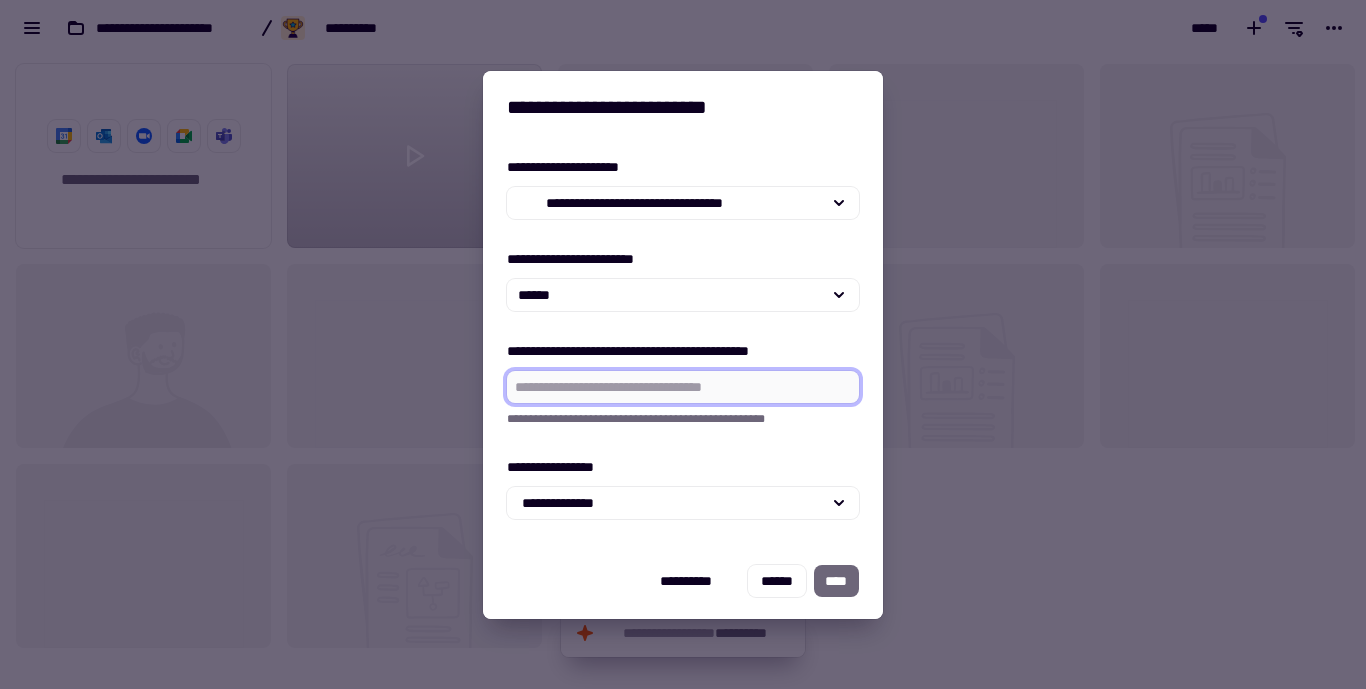 click on "**********" at bounding box center (683, 387) 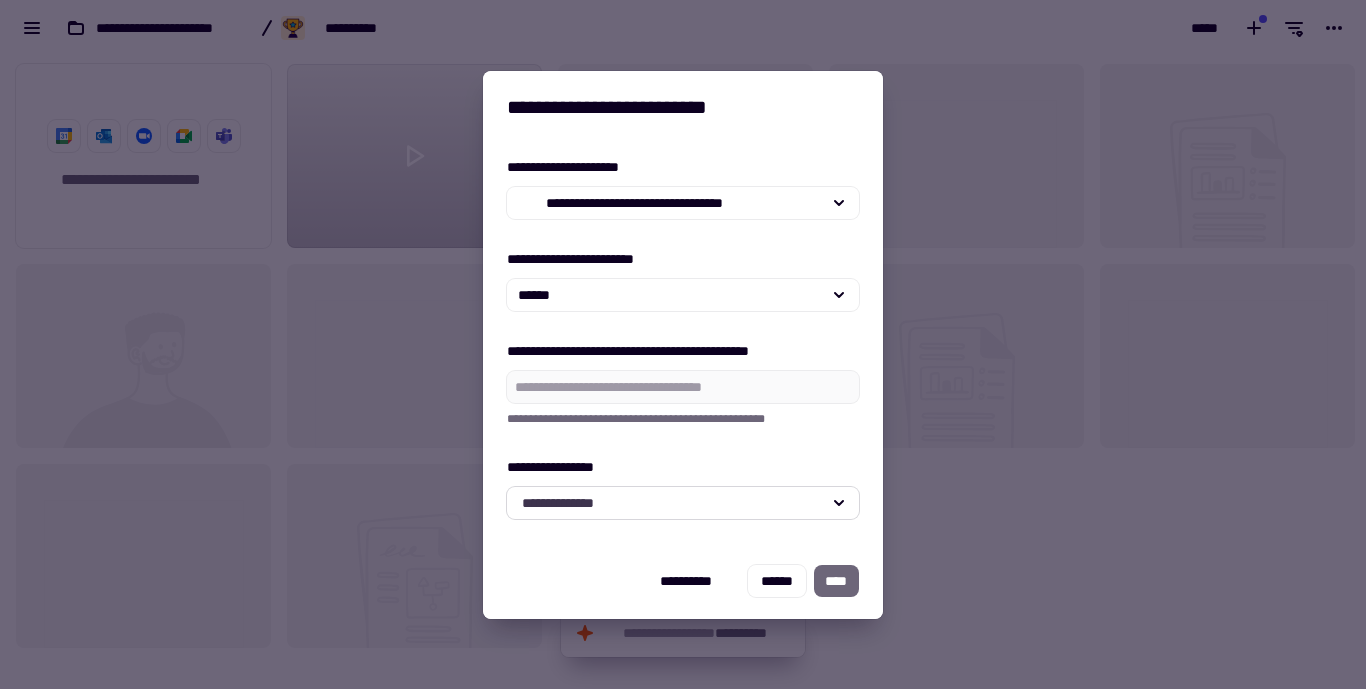 click 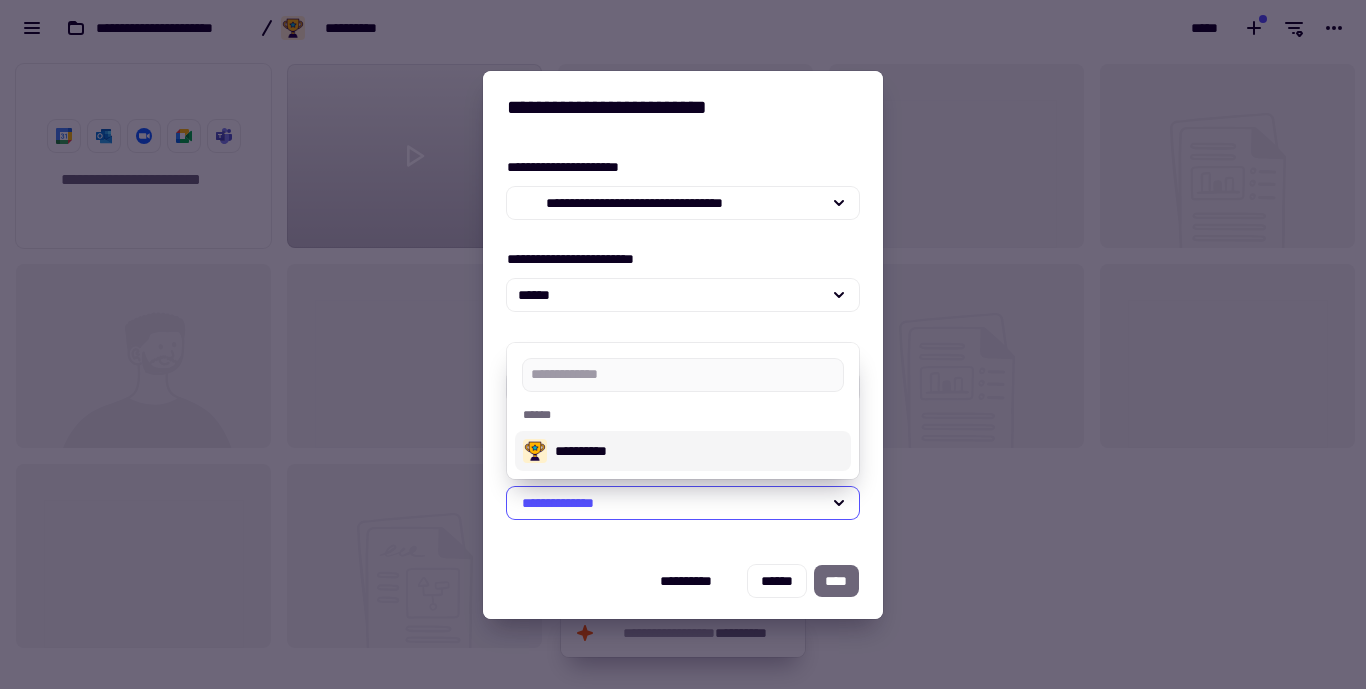 click on "**********" at bounding box center (683, 451) 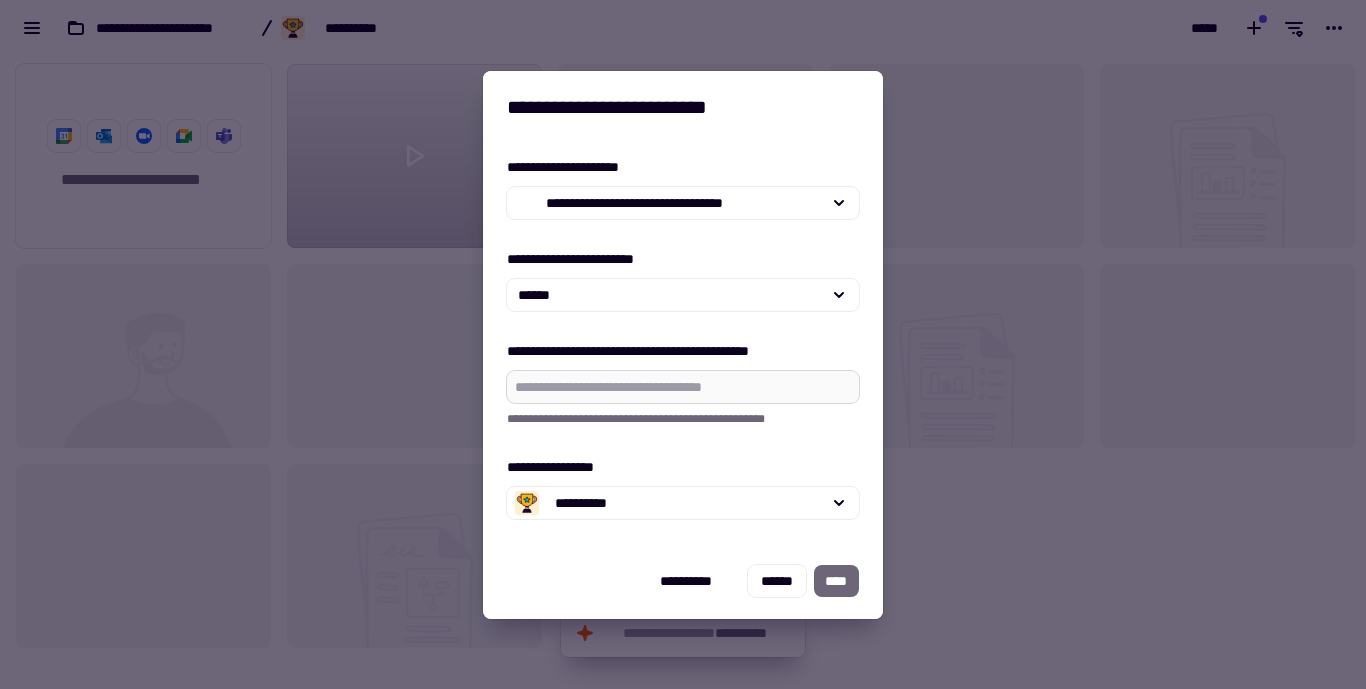 click on "**********" at bounding box center (683, 387) 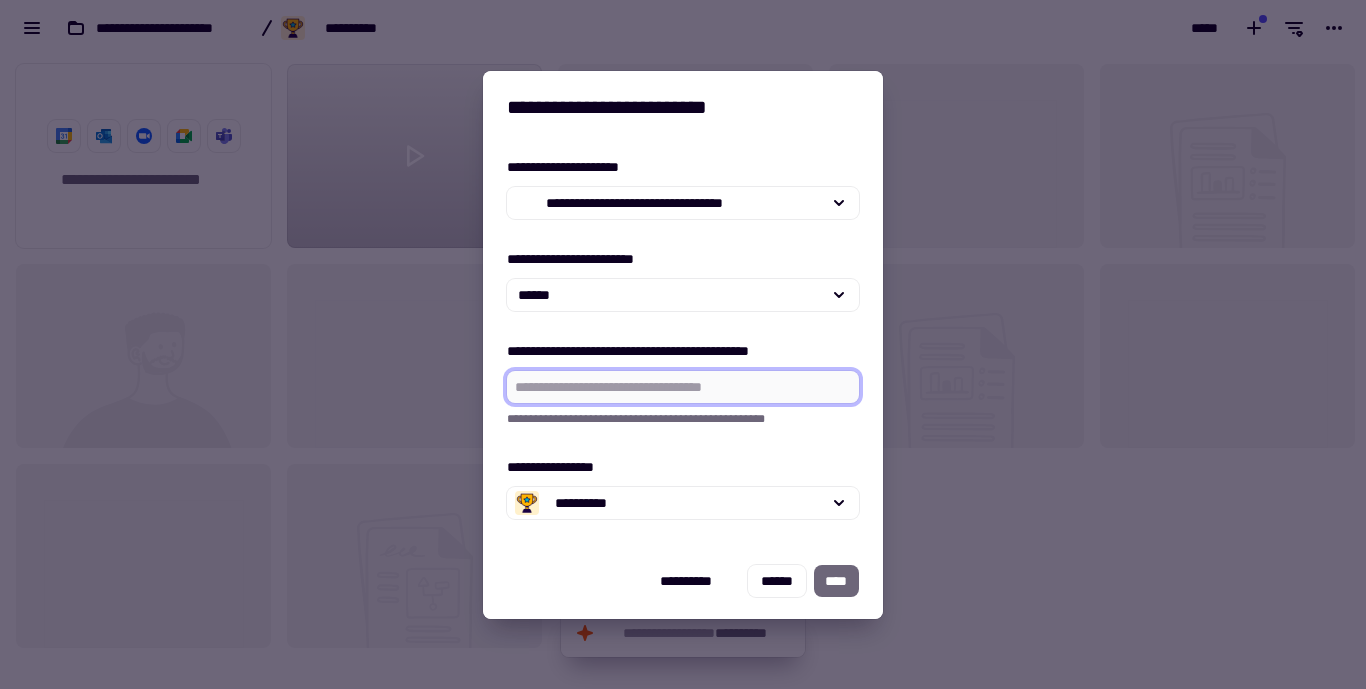 type on "*" 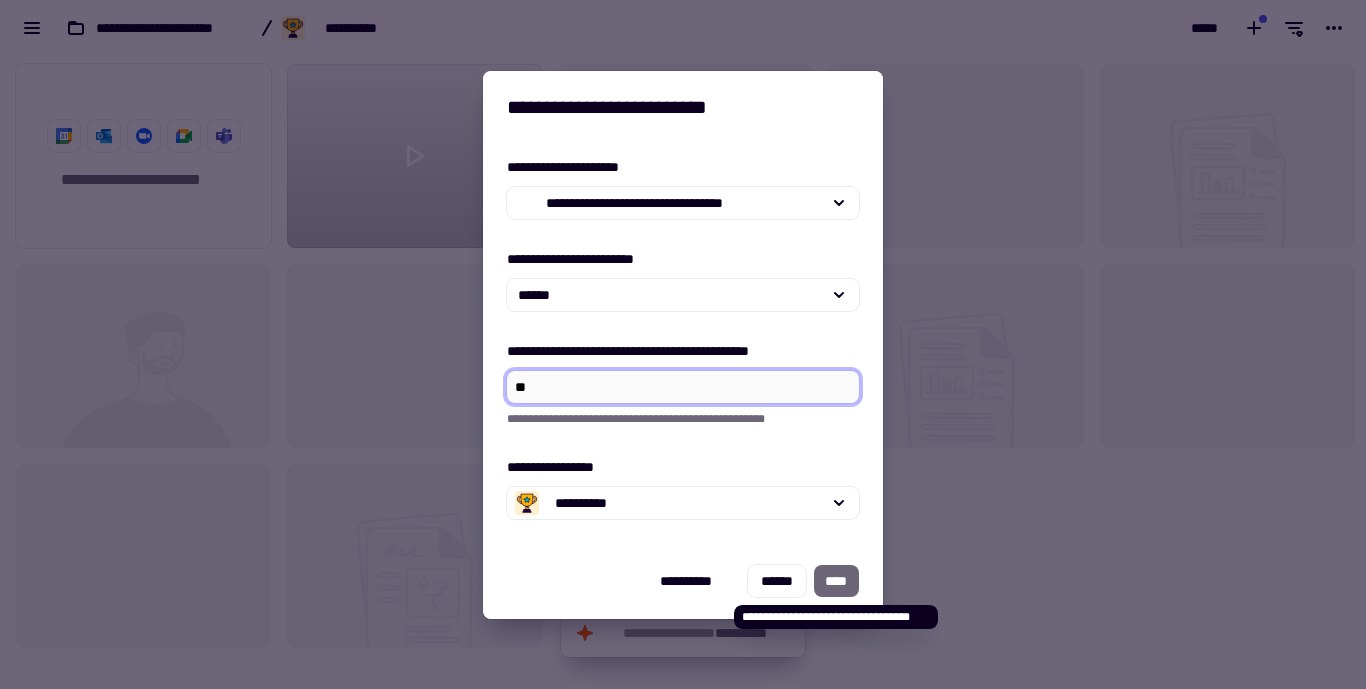 type on "**" 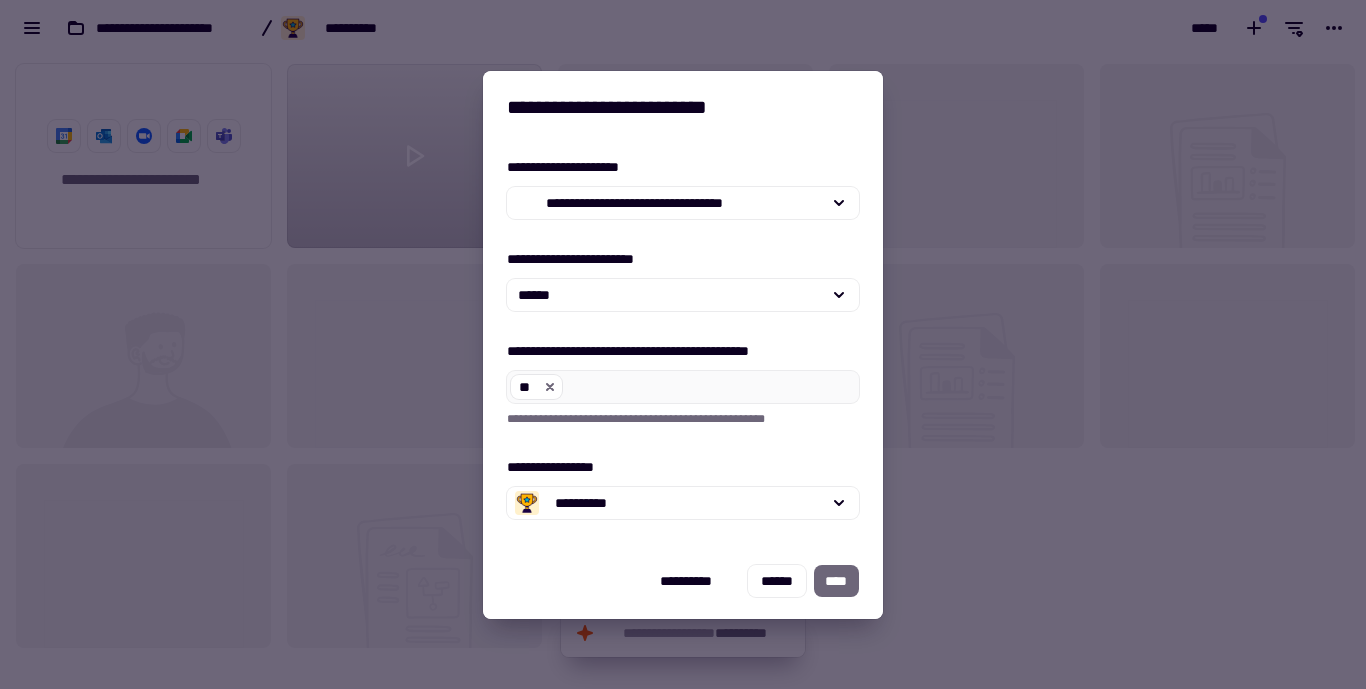 click on "****" 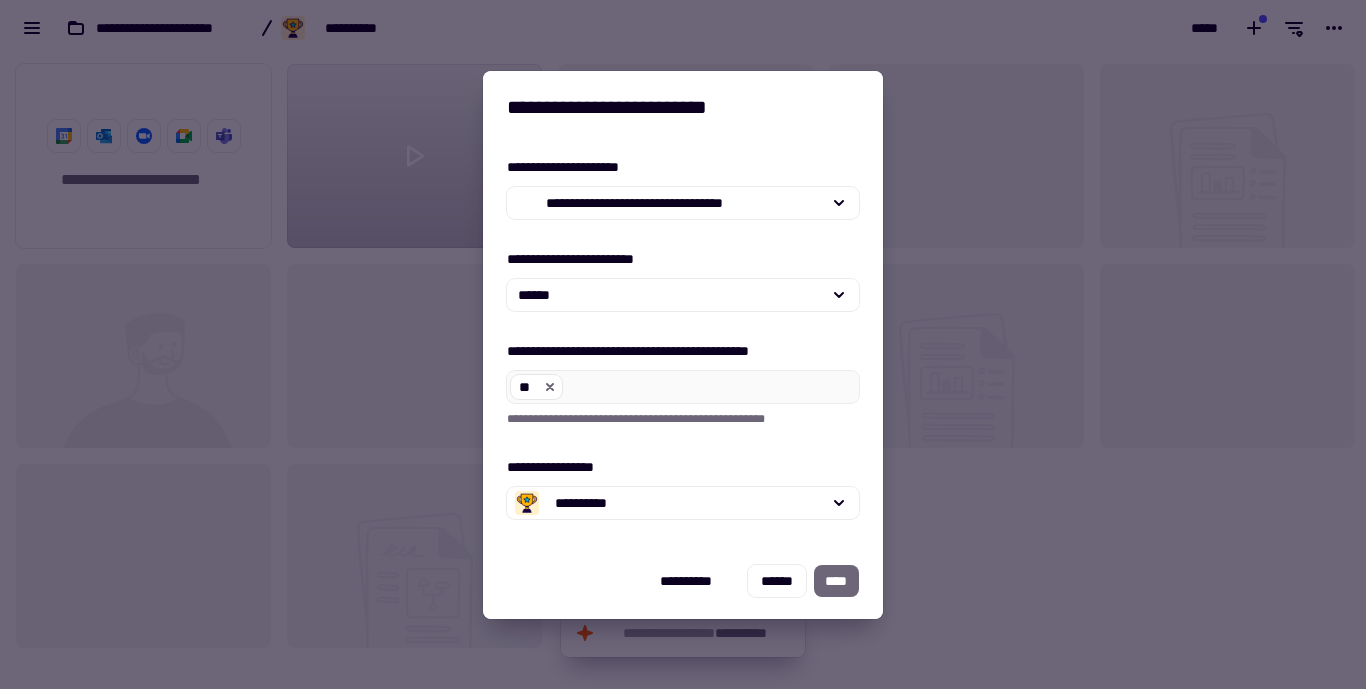 click on "****" 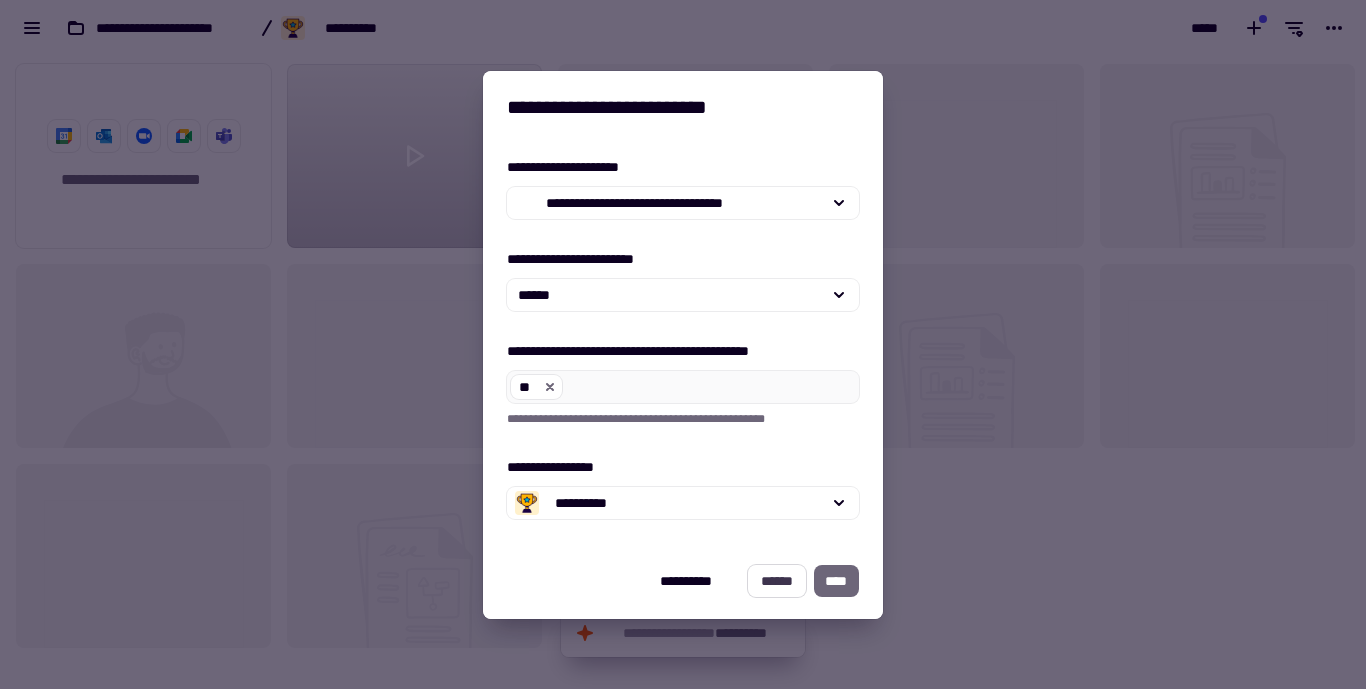 drag, startPoint x: 831, startPoint y: 565, endPoint x: 773, endPoint y: 581, distance: 60.166435 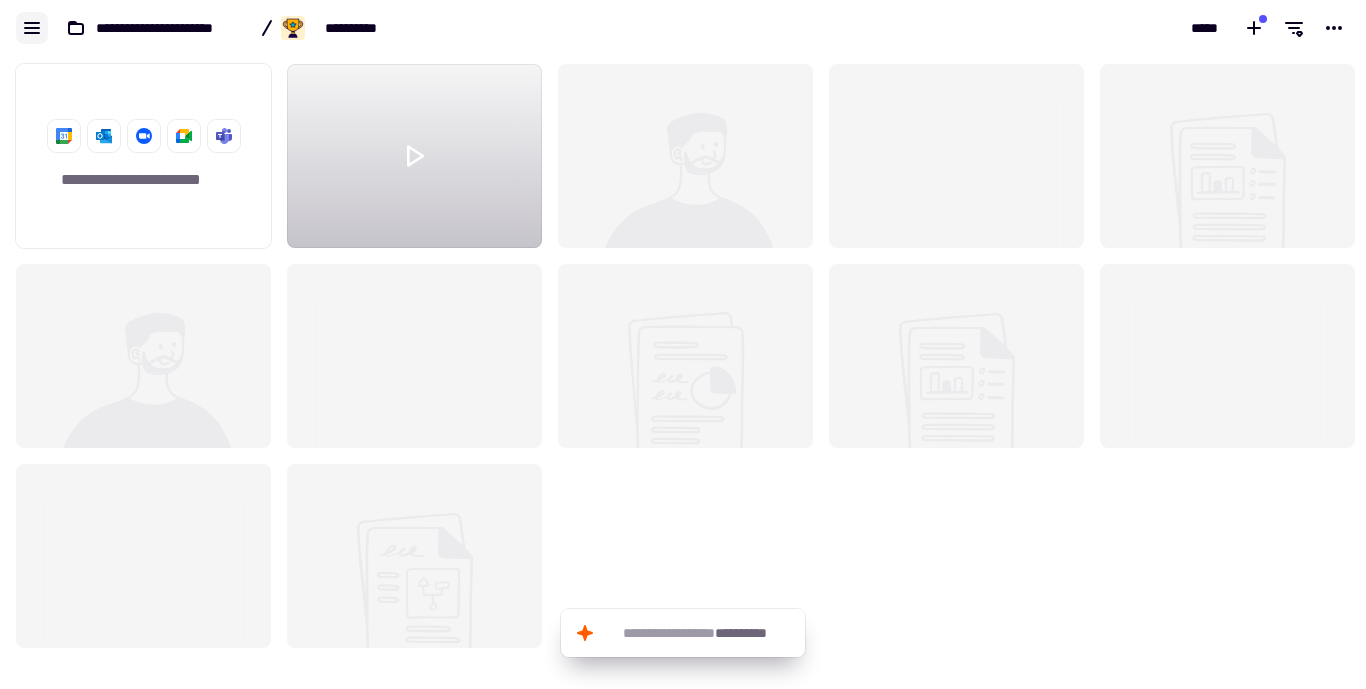click 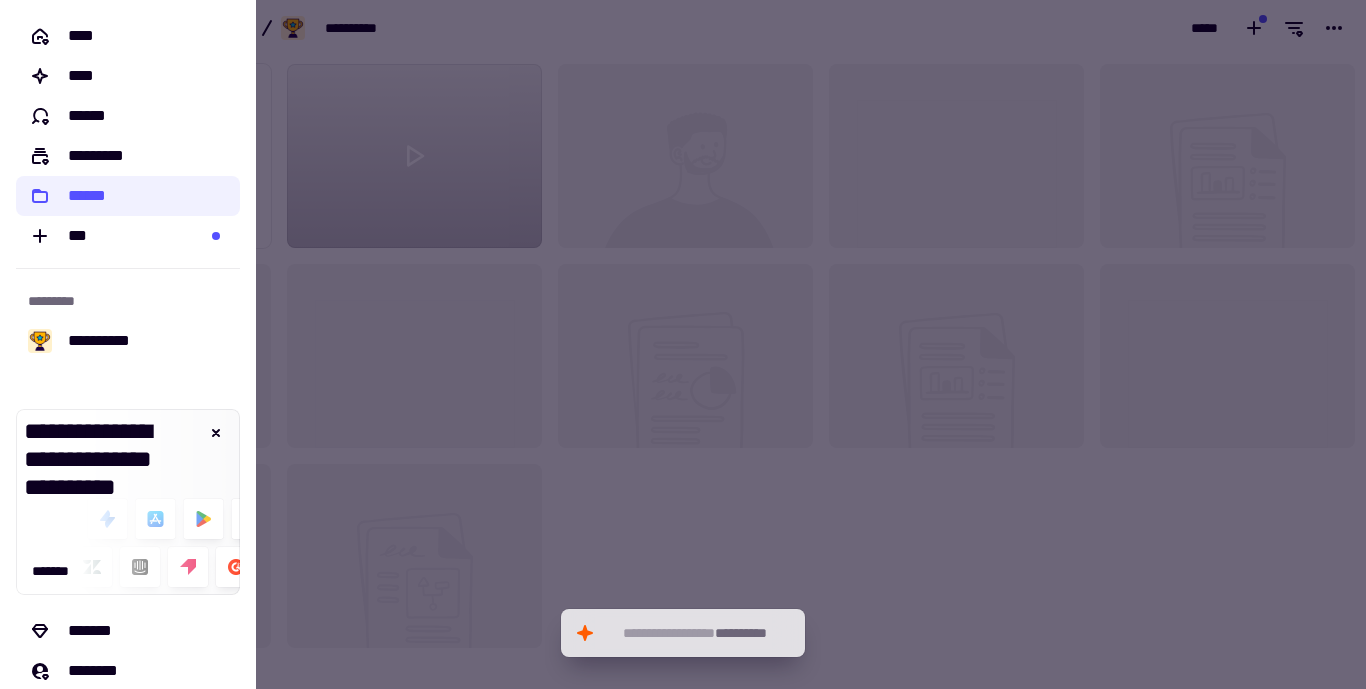 scroll, scrollTop: 98, scrollLeft: 0, axis: vertical 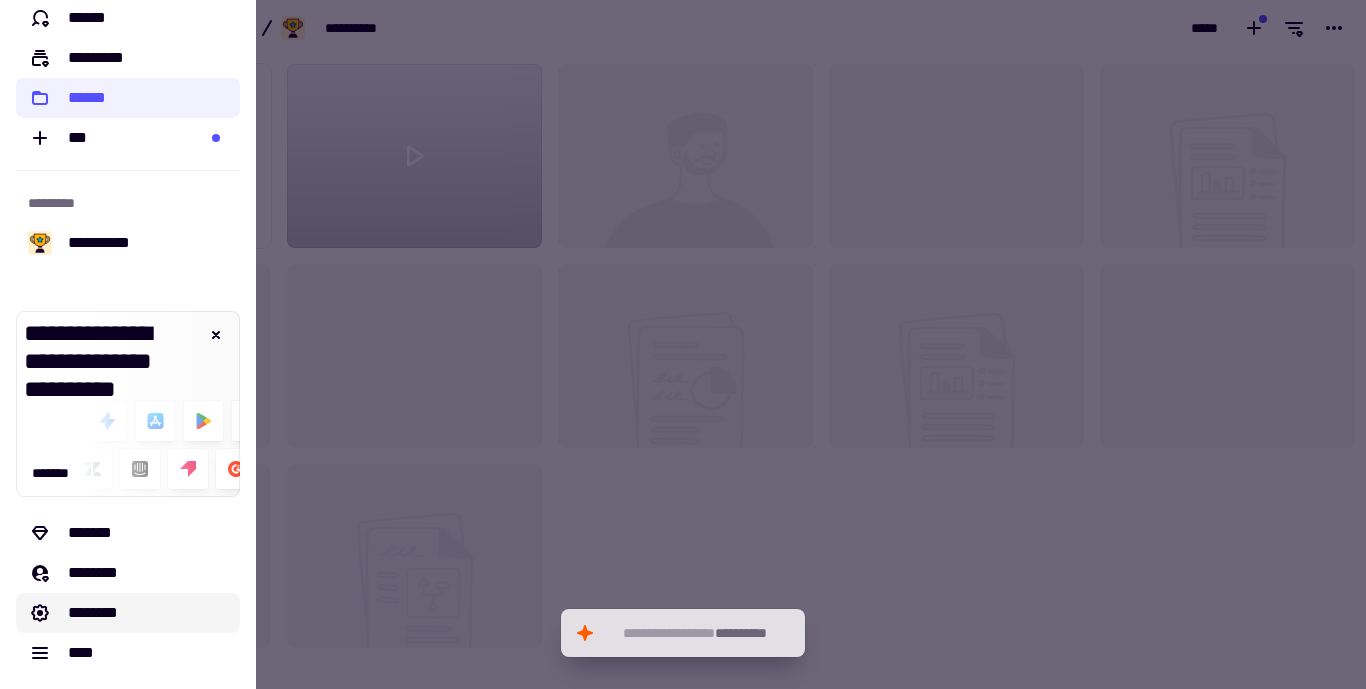 click on "********" 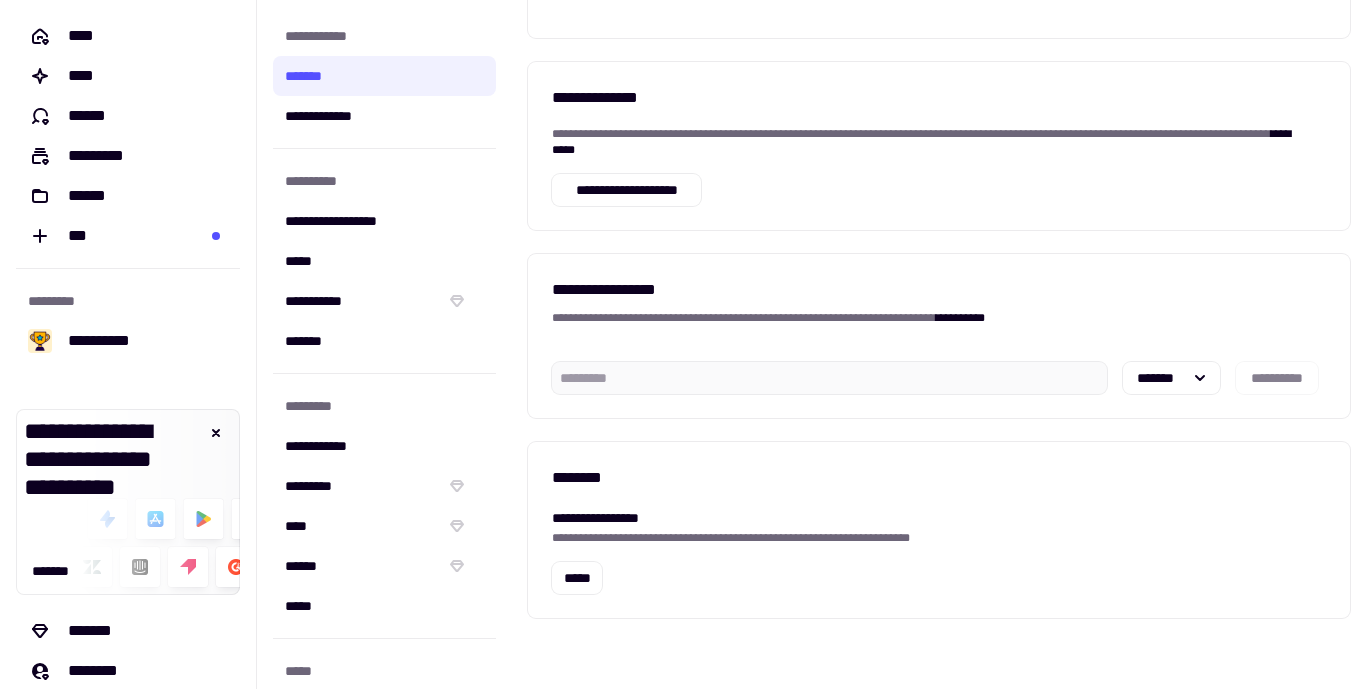scroll, scrollTop: 482, scrollLeft: 0, axis: vertical 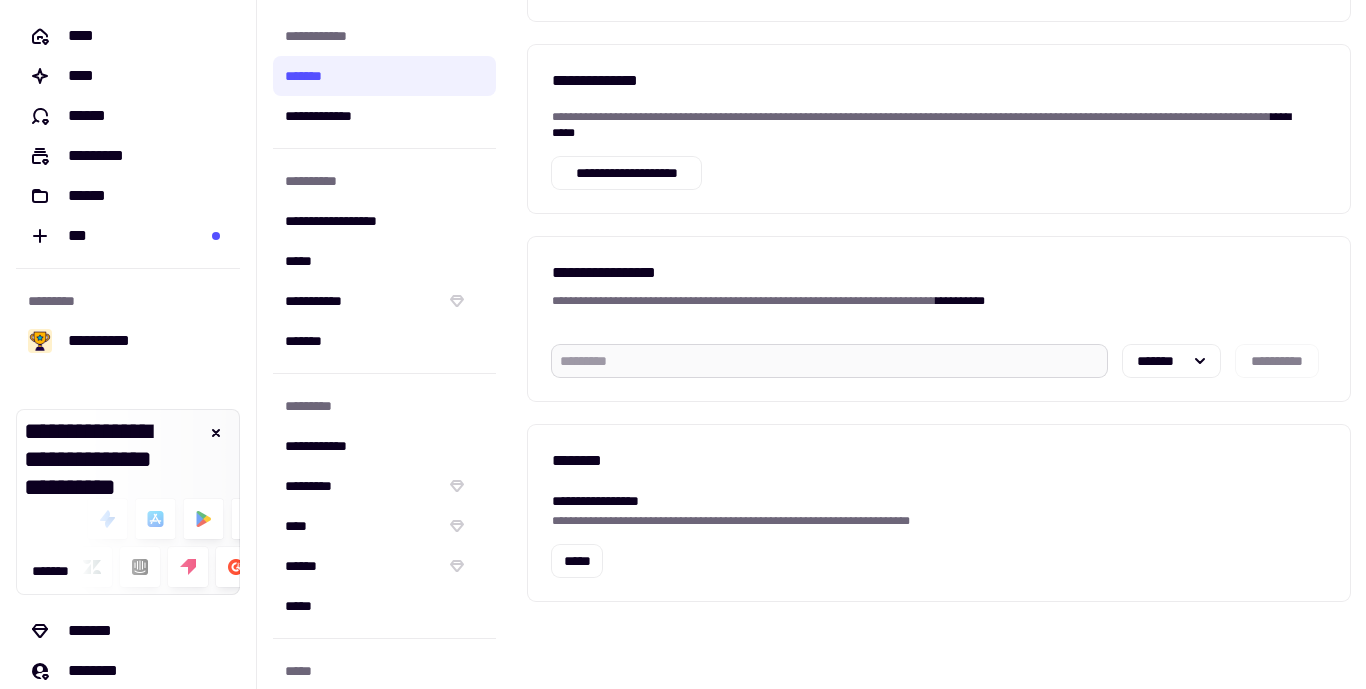click at bounding box center (829, 361) 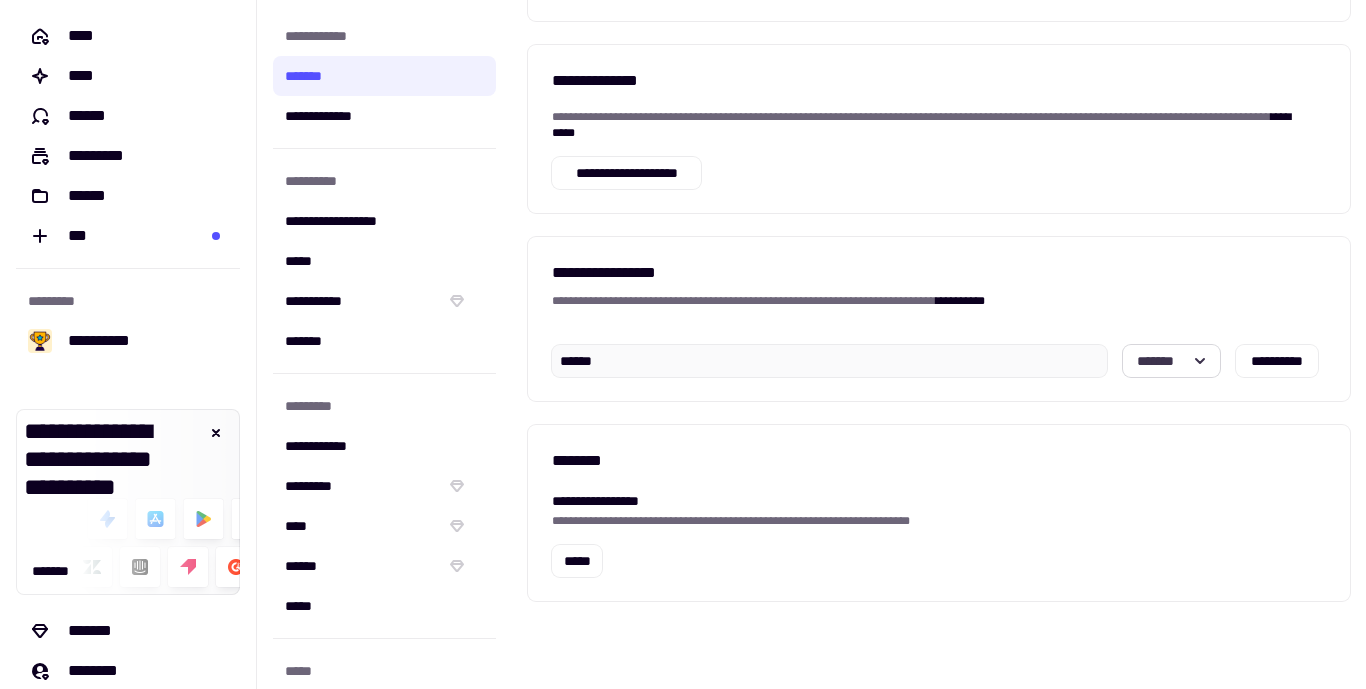type on "******" 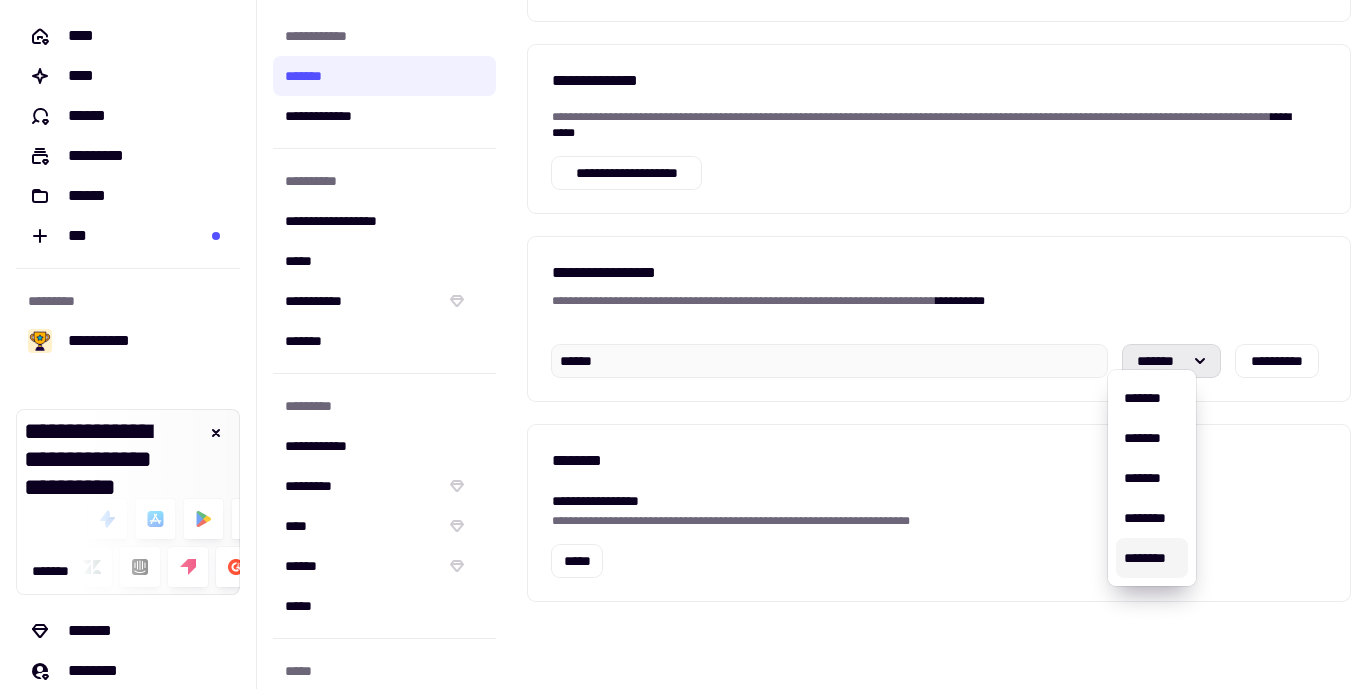 click on "********" at bounding box center [1152, 558] 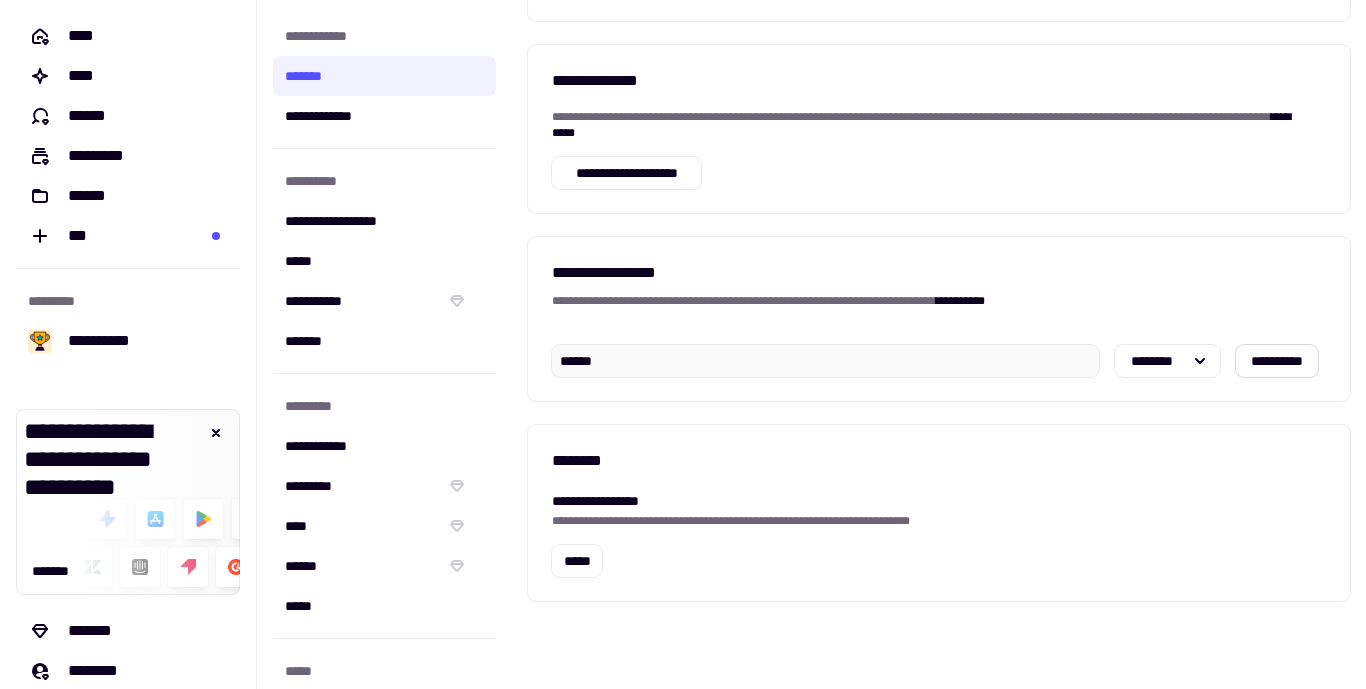 click on "**********" 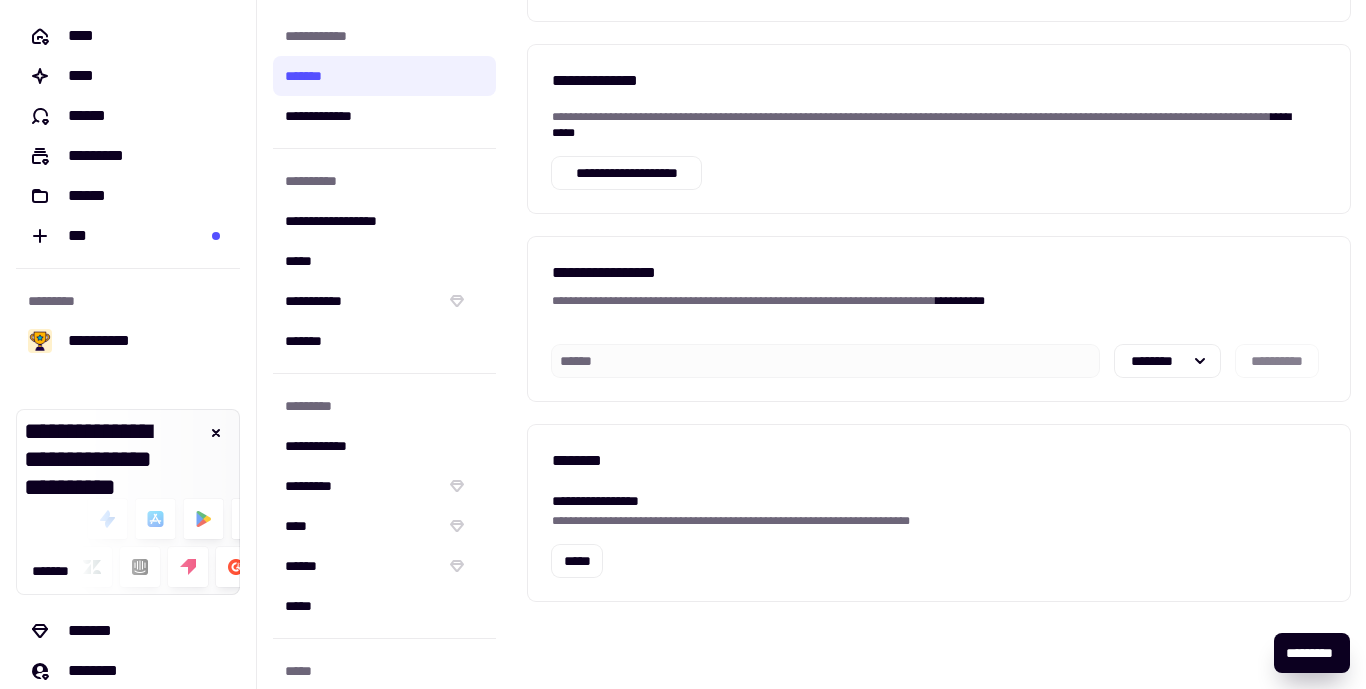 type 